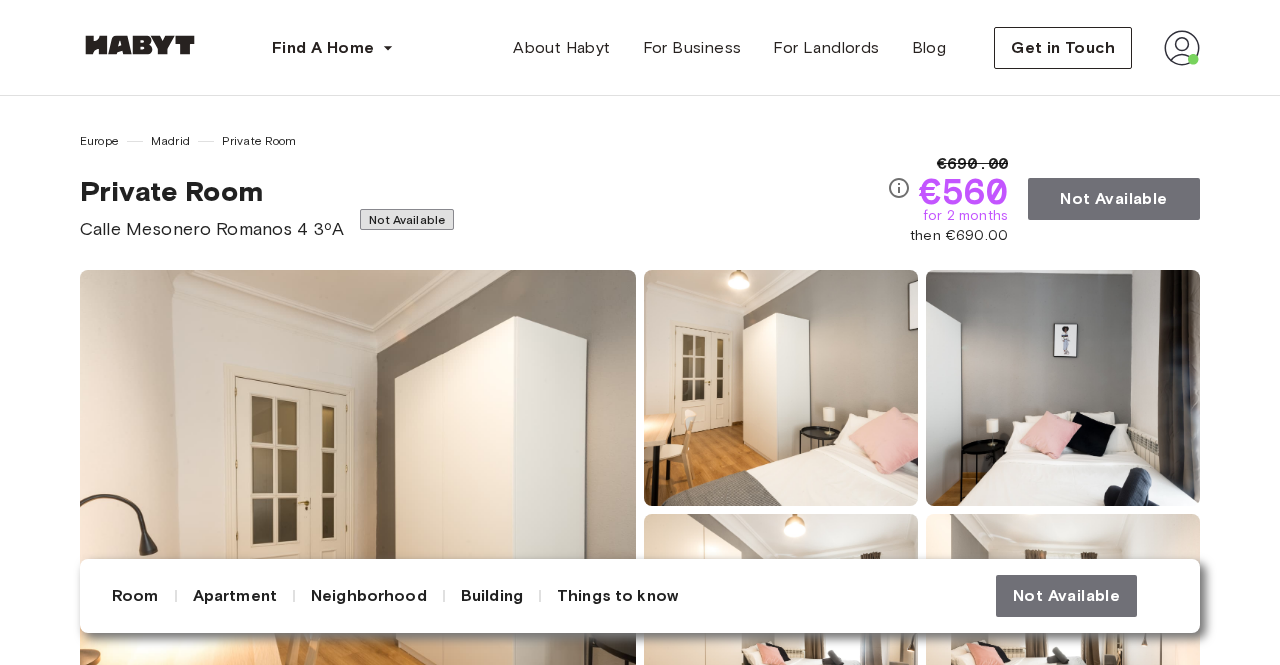 scroll, scrollTop: 0, scrollLeft: 0, axis: both 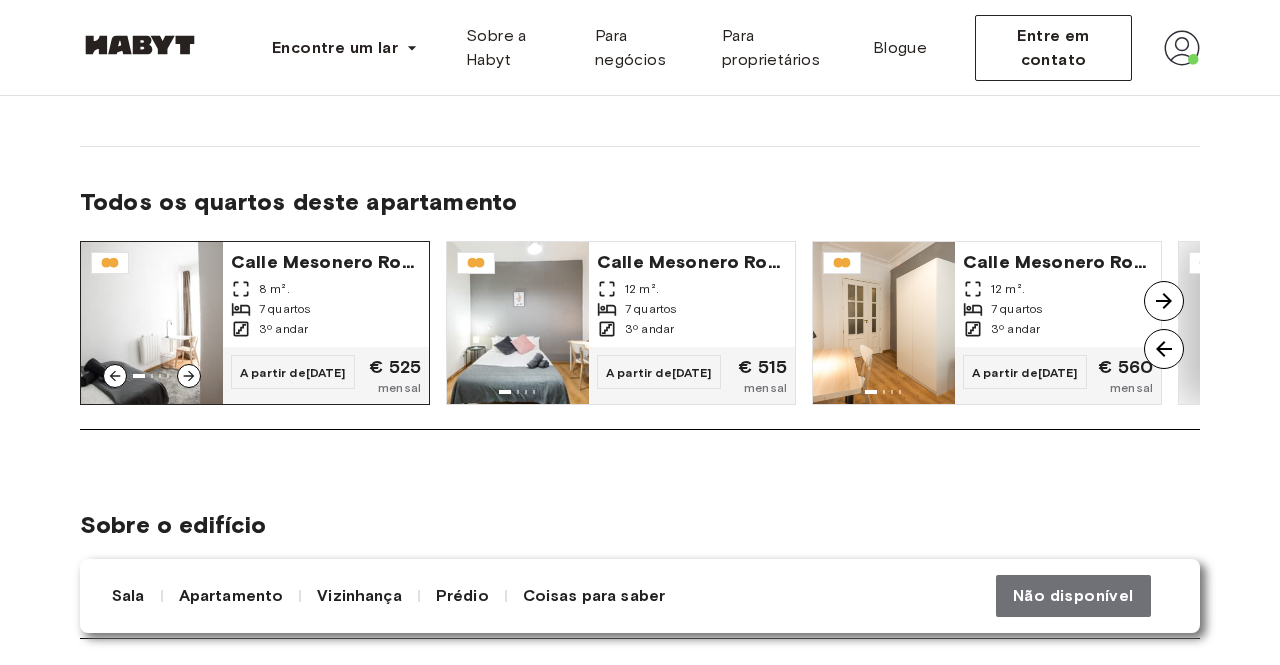 click on "8 m²." at bounding box center (326, 289) 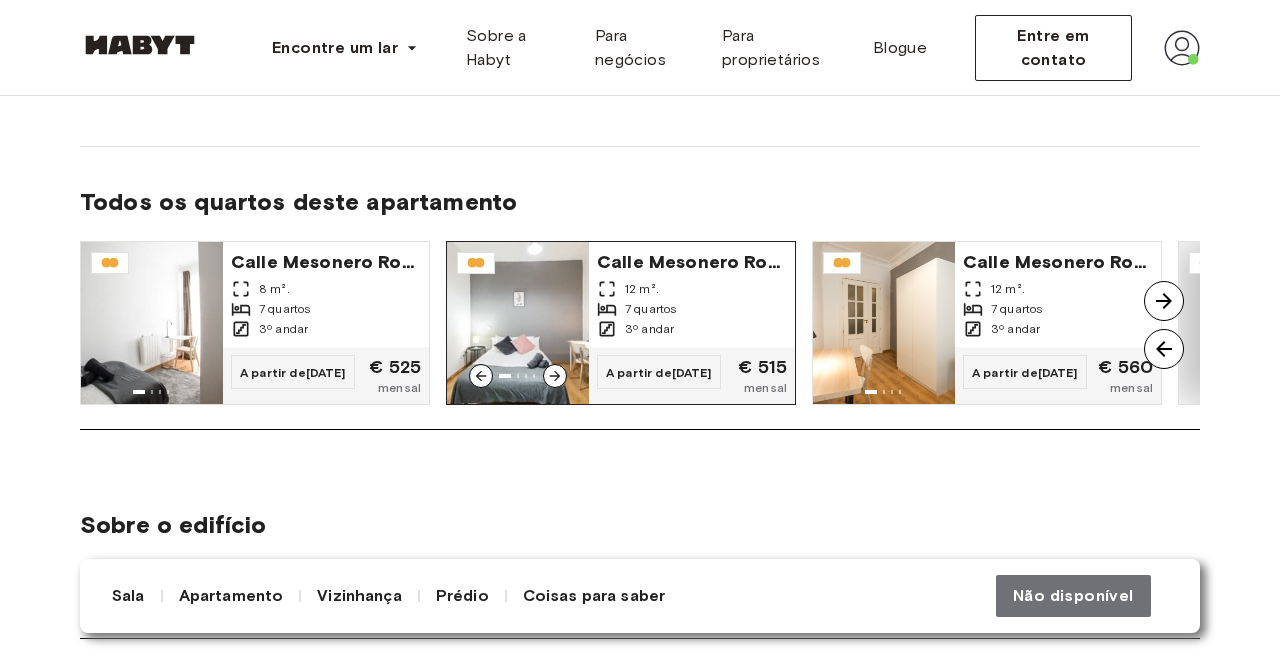 click on "12 m²." at bounding box center (692, 289) 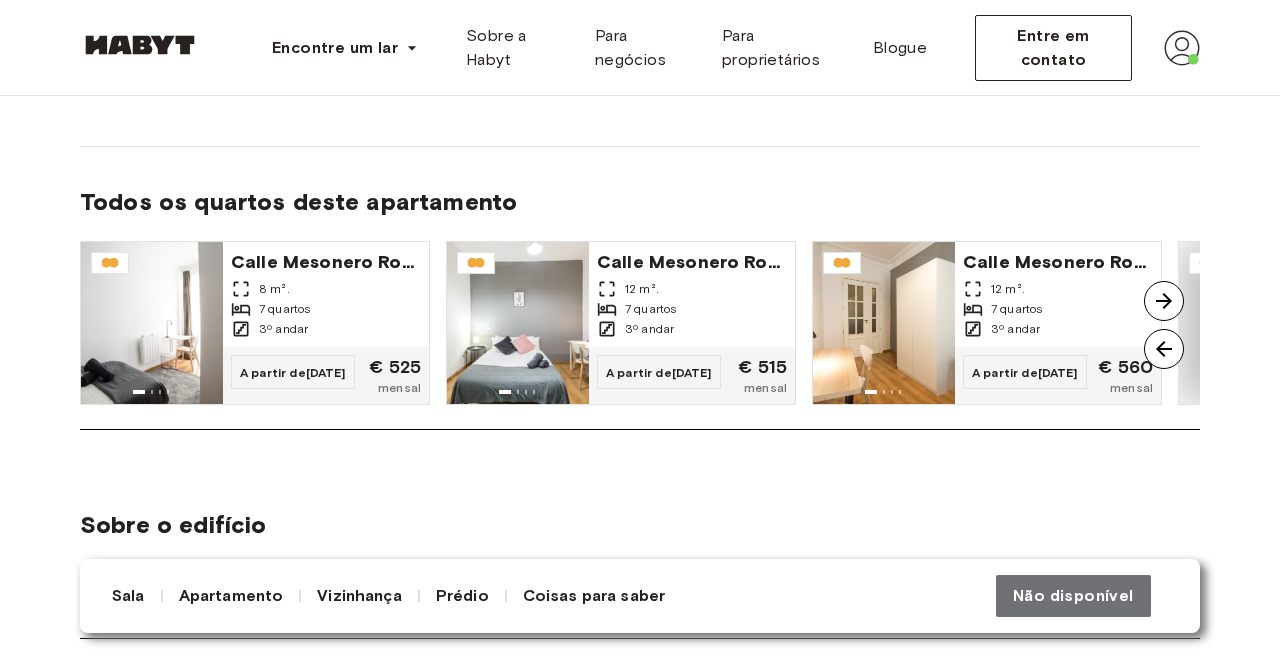 click at bounding box center [1164, 301] 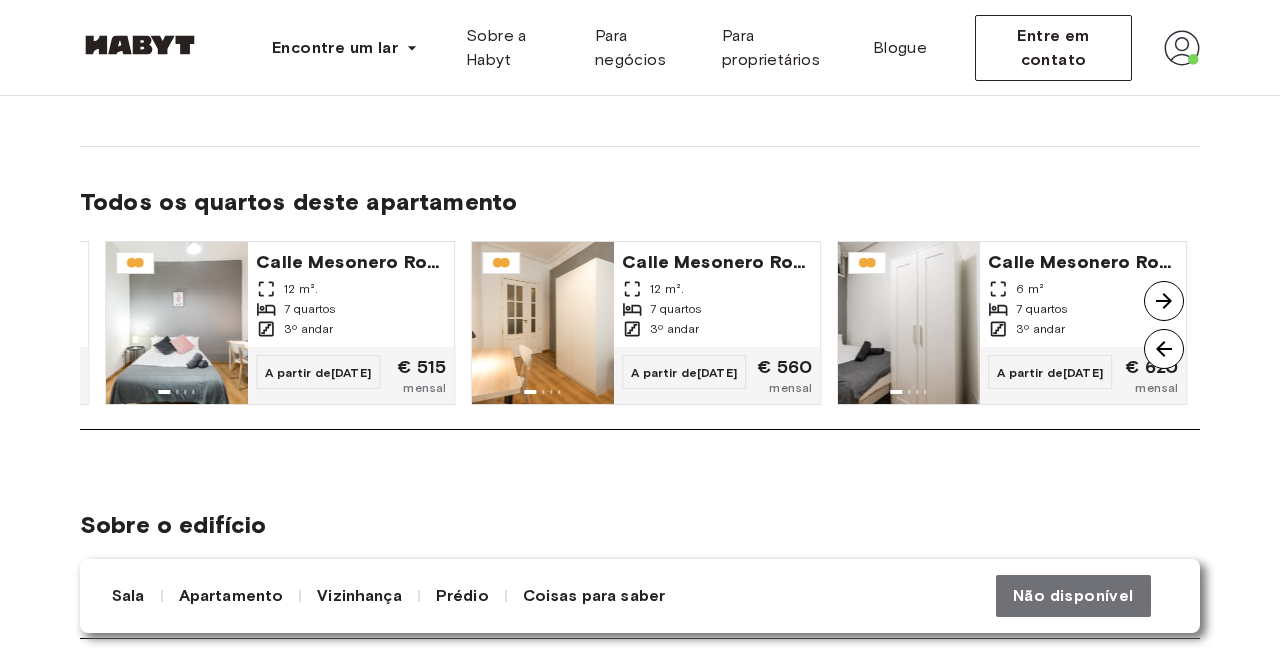 click at bounding box center [1164, 301] 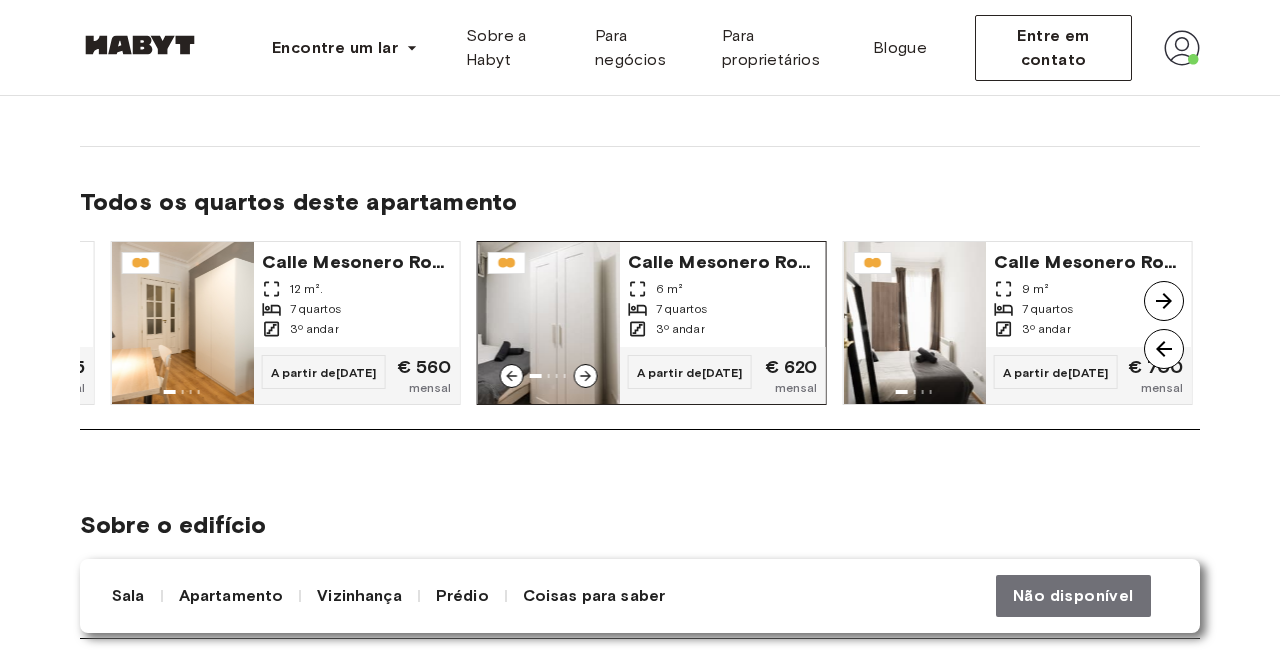 click on "6 m²" at bounding box center (723, 289) 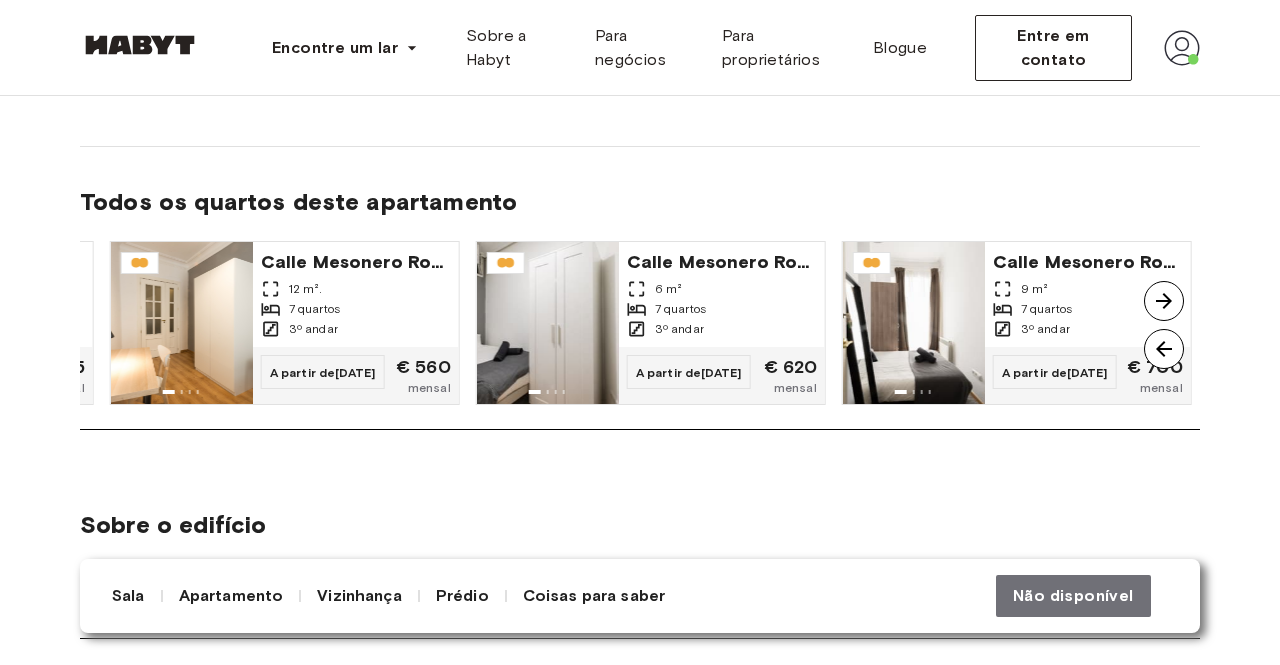 click at bounding box center (1164, 301) 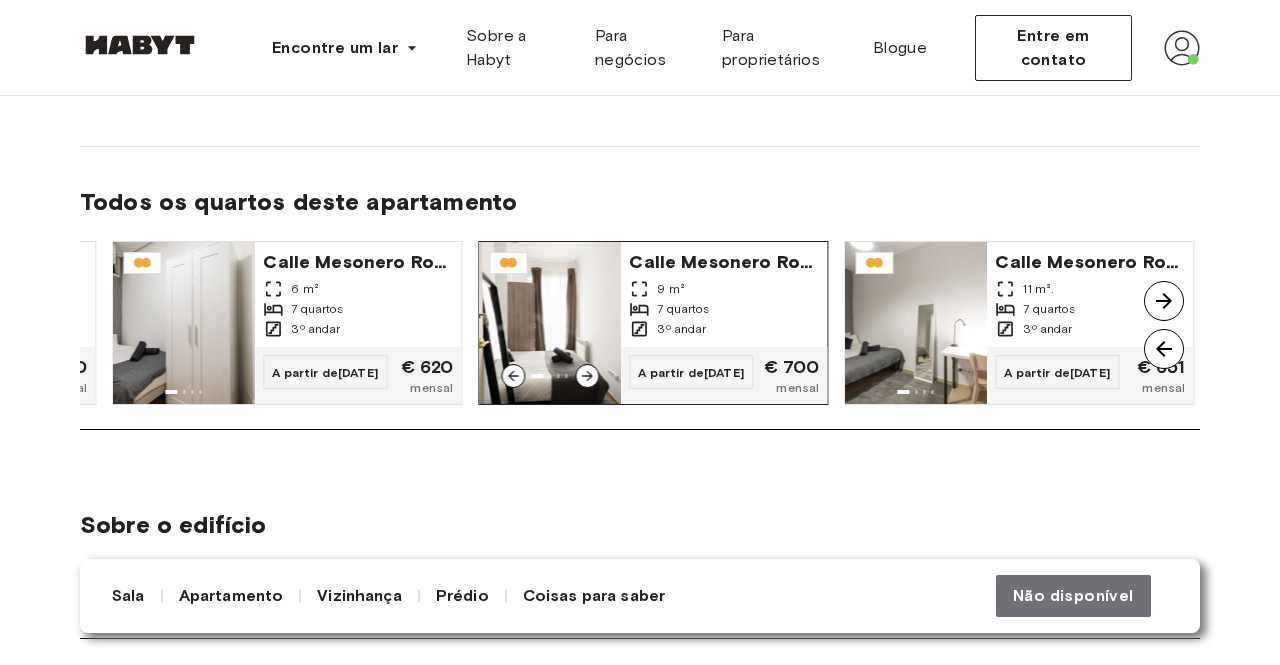 click on "9 m²" at bounding box center [724, 289] 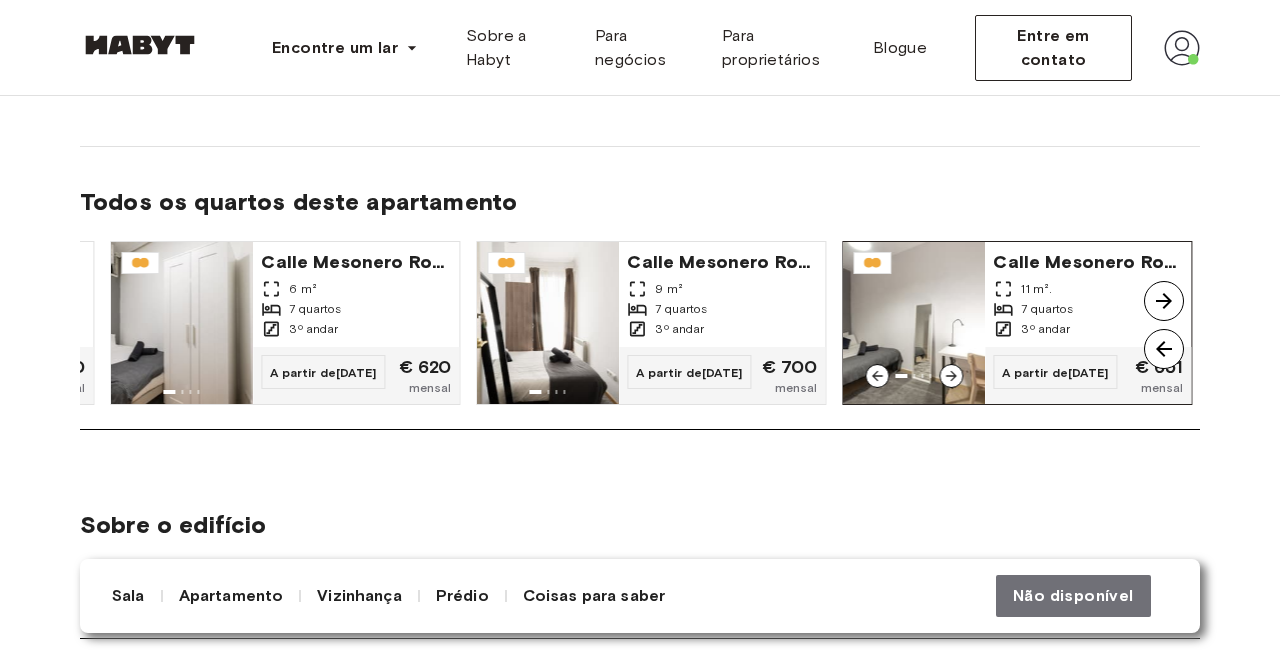 click on "7 quartos" at bounding box center [1088, 309] 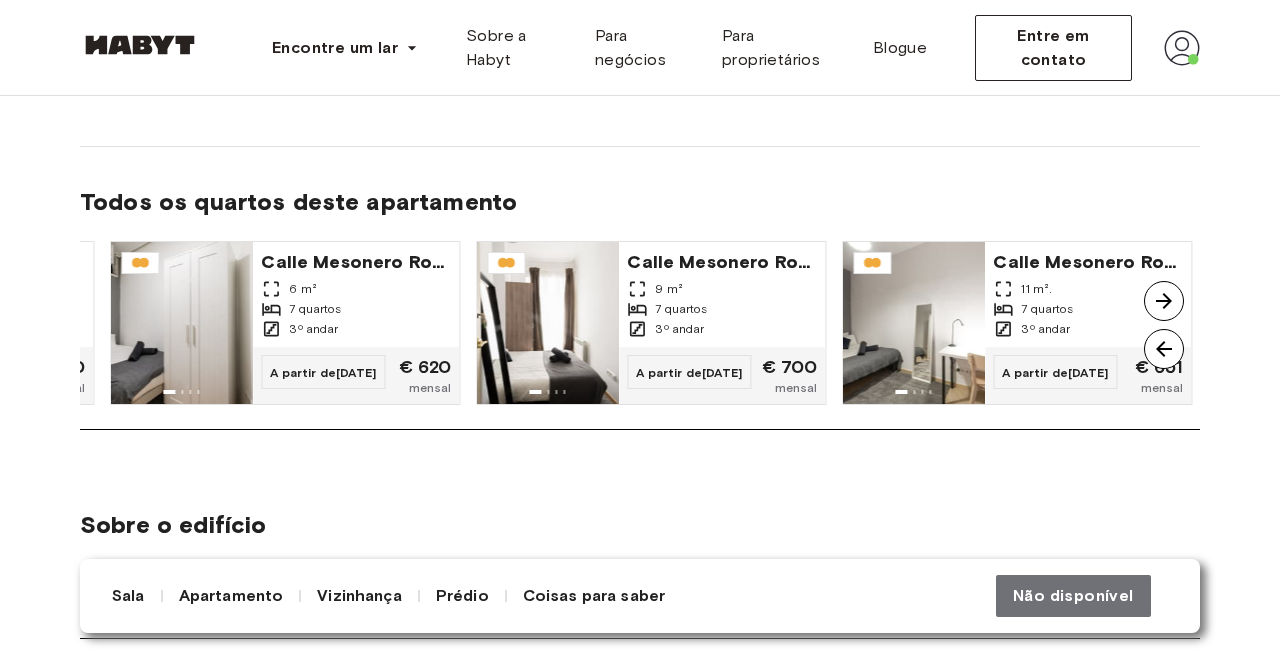 click at bounding box center (1164, 301) 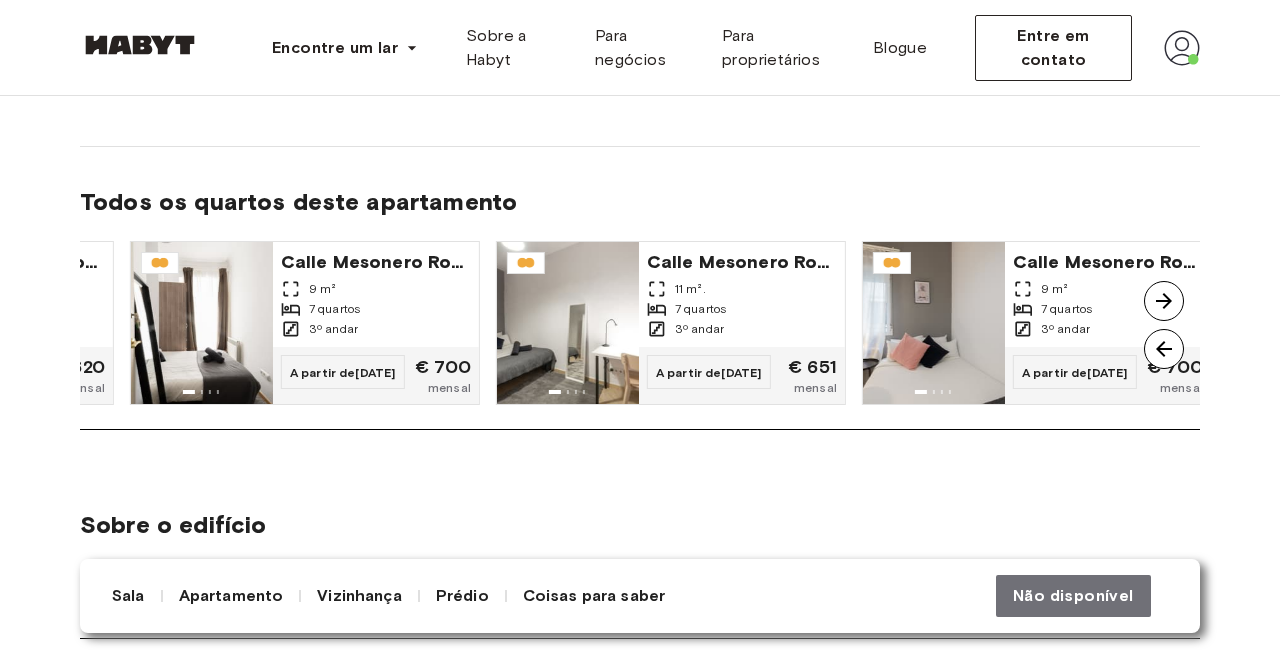 click at bounding box center [1164, 301] 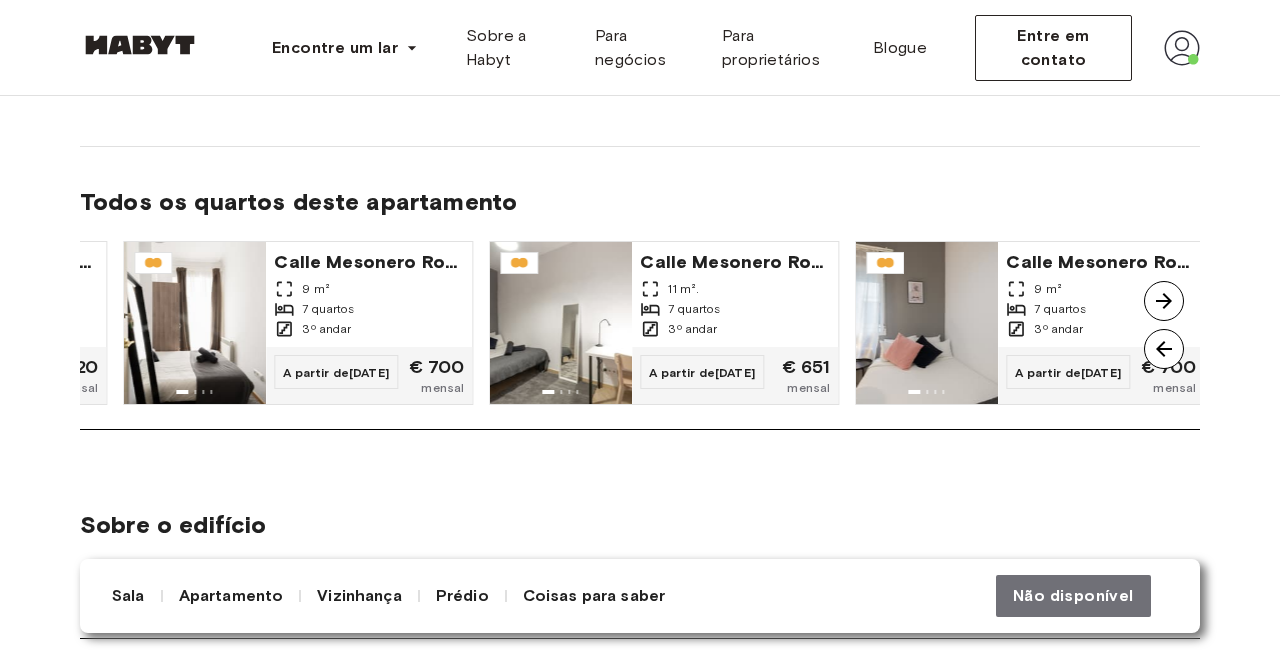 click at bounding box center (1164, 301) 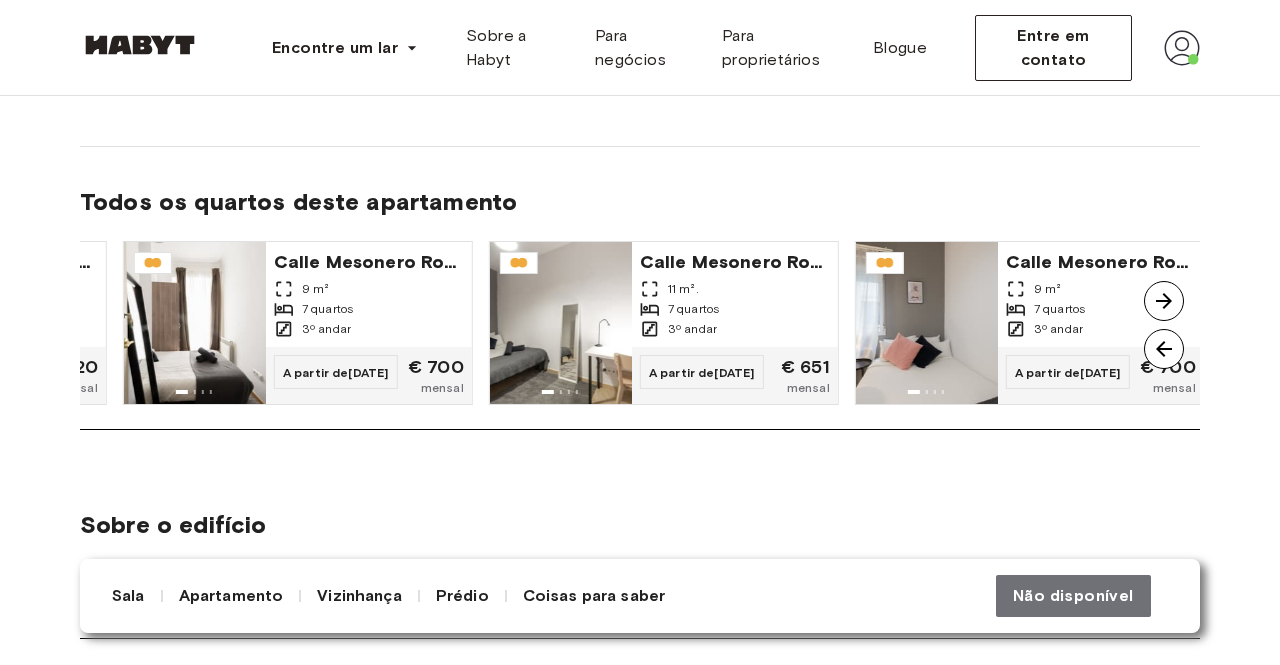click at bounding box center (1164, 301) 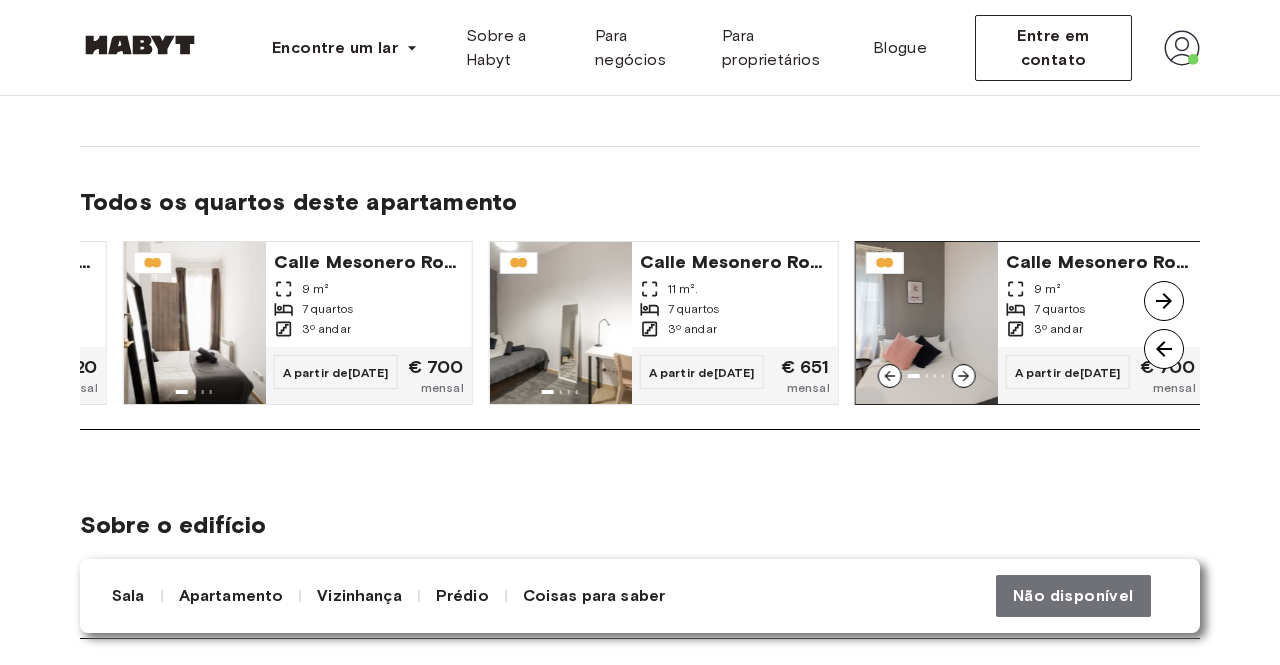 click at bounding box center [927, 323] 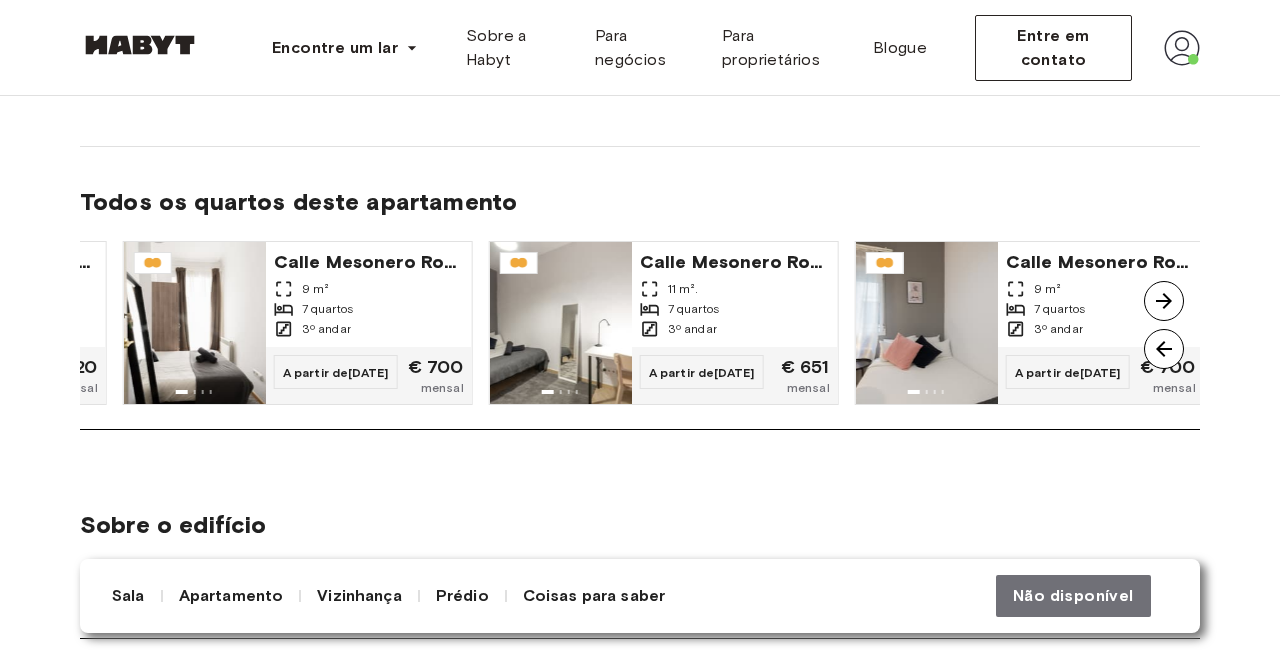 click at bounding box center [1164, 301] 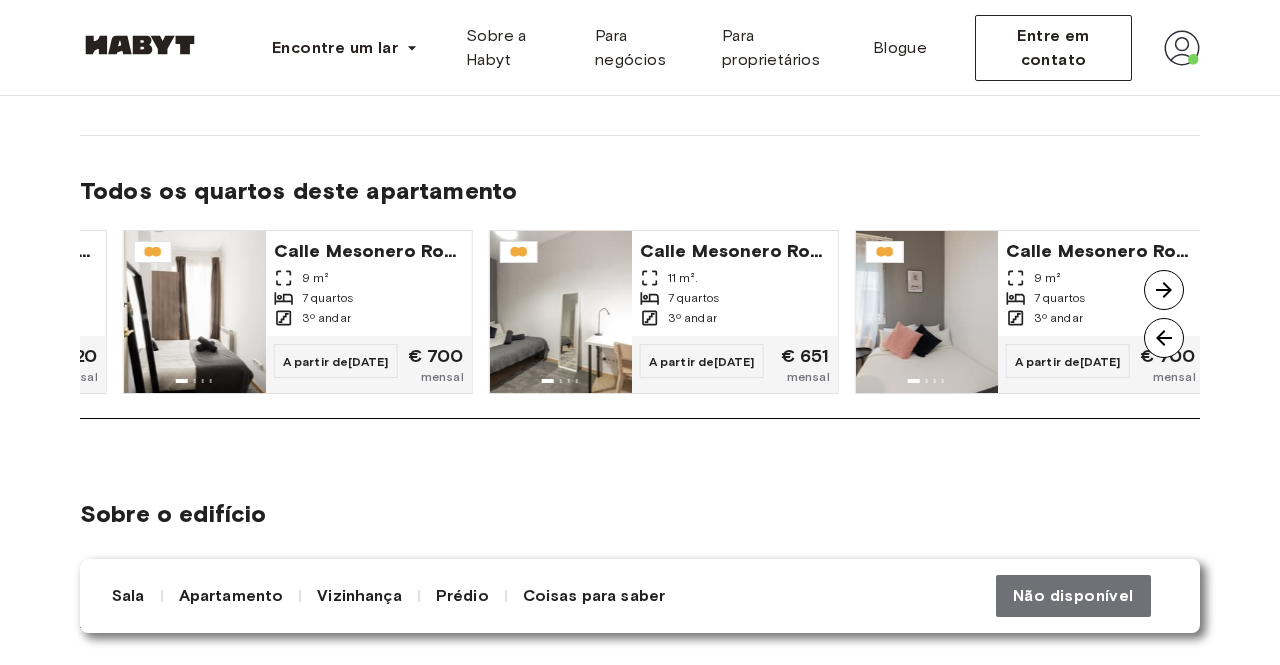 scroll, scrollTop: 1402, scrollLeft: 0, axis: vertical 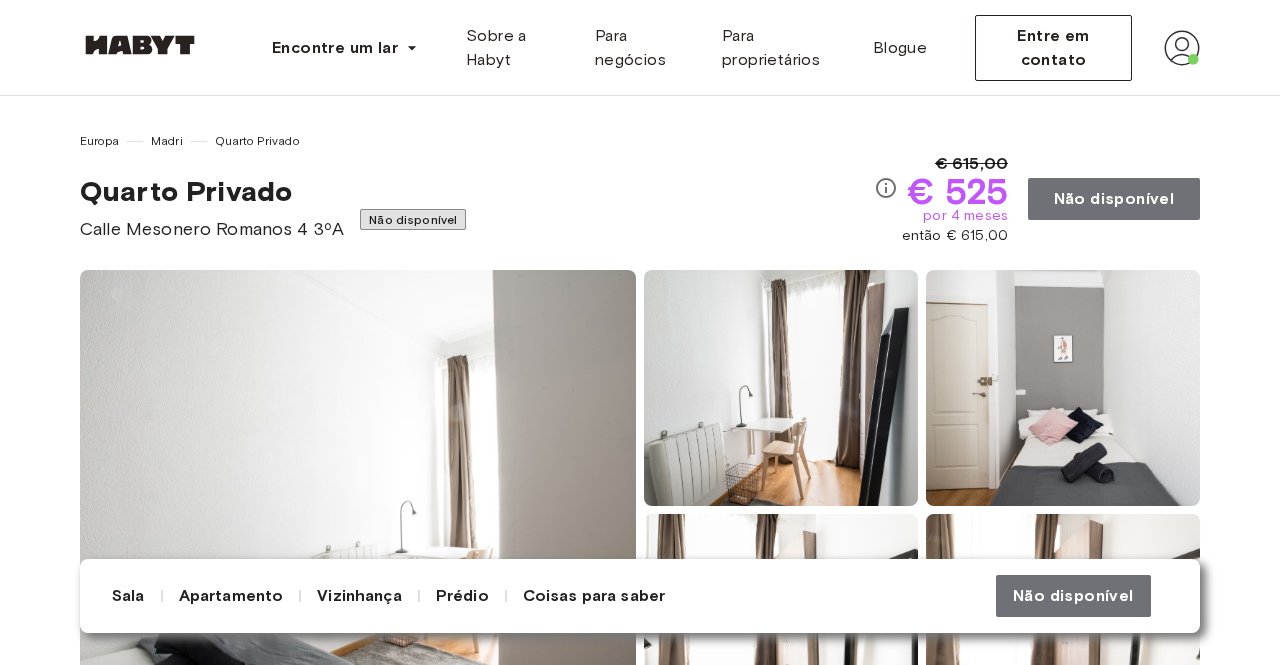 click on "Quarto Privado Calle Mesonero Romanos 4 3ºA Não disponível" at bounding box center (477, 208) 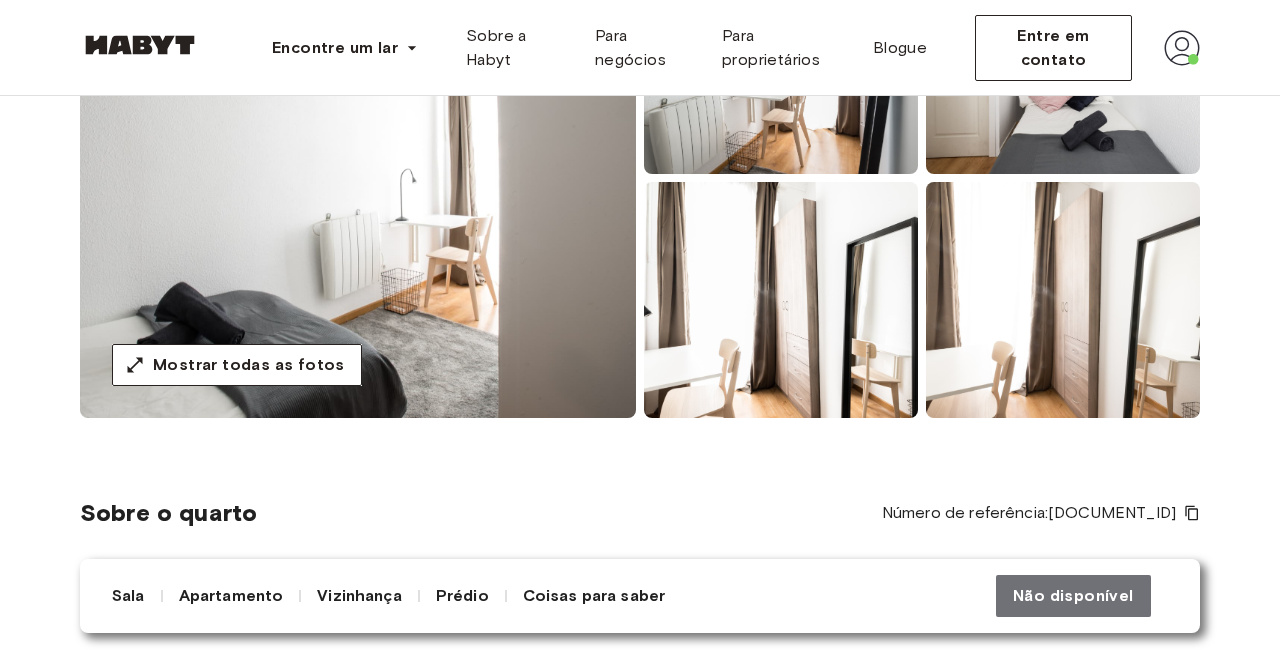 scroll, scrollTop: 0, scrollLeft: 0, axis: both 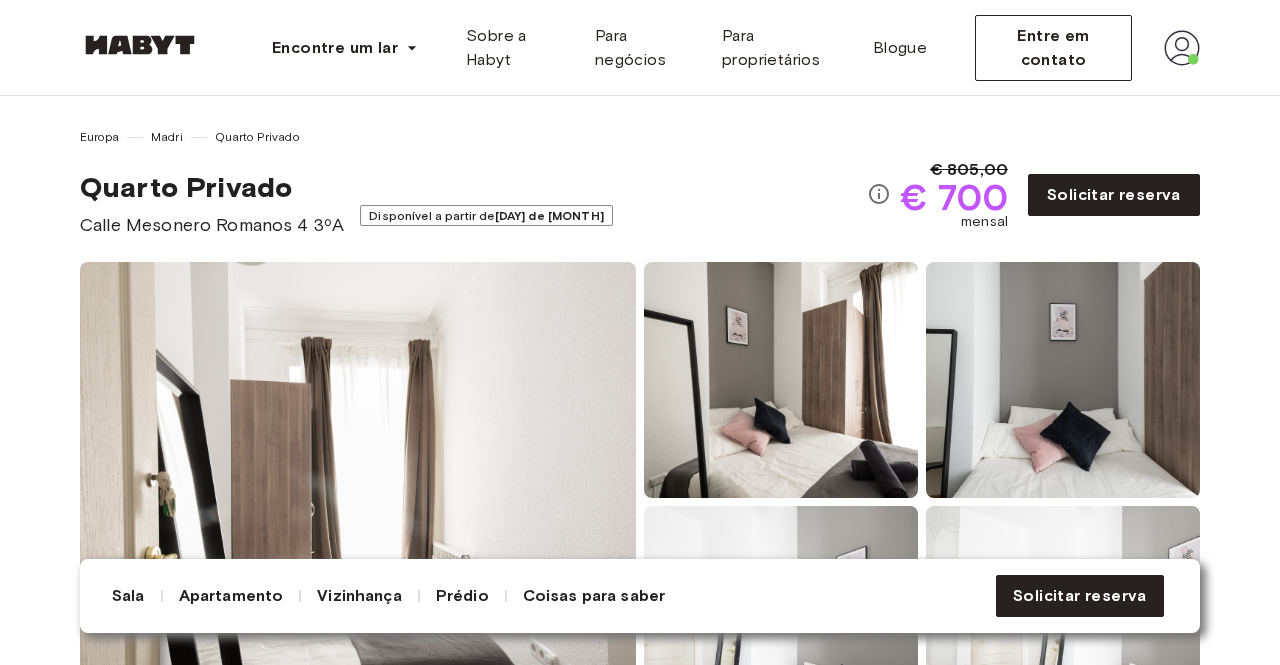 click on "Quarto Privado Calle Mesonero Romanos 4 3ºA Disponível a partir de  26 de janeiro" at bounding box center [473, 204] 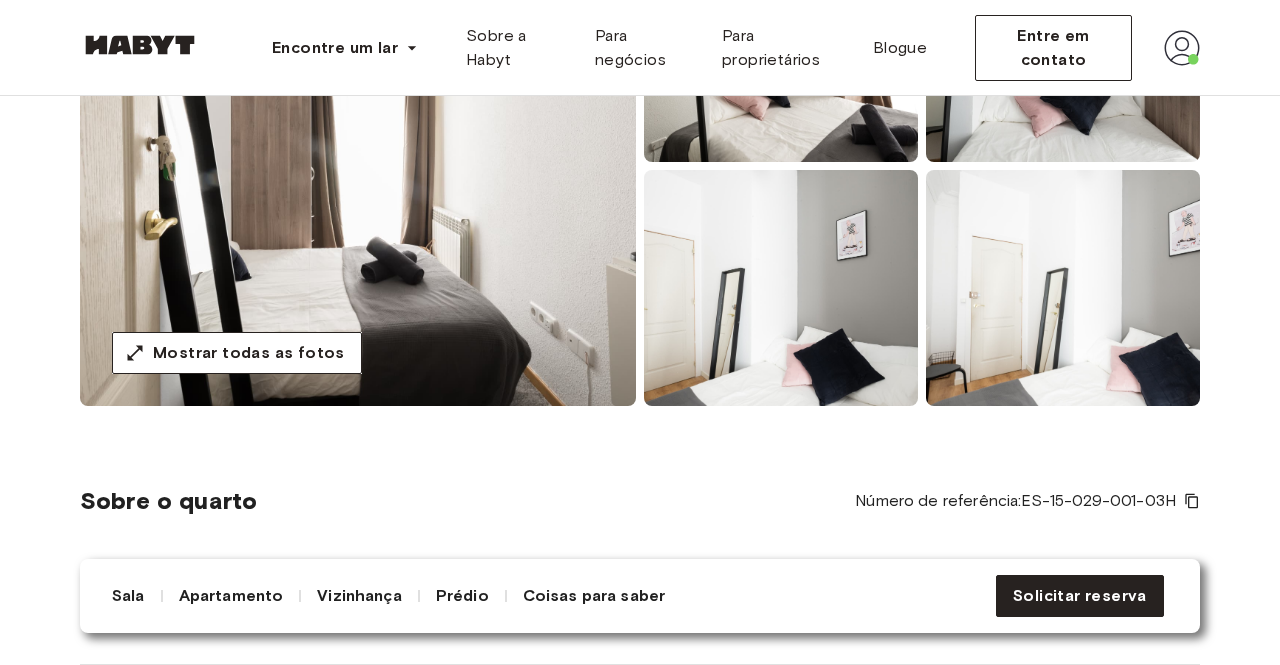 scroll, scrollTop: 0, scrollLeft: 0, axis: both 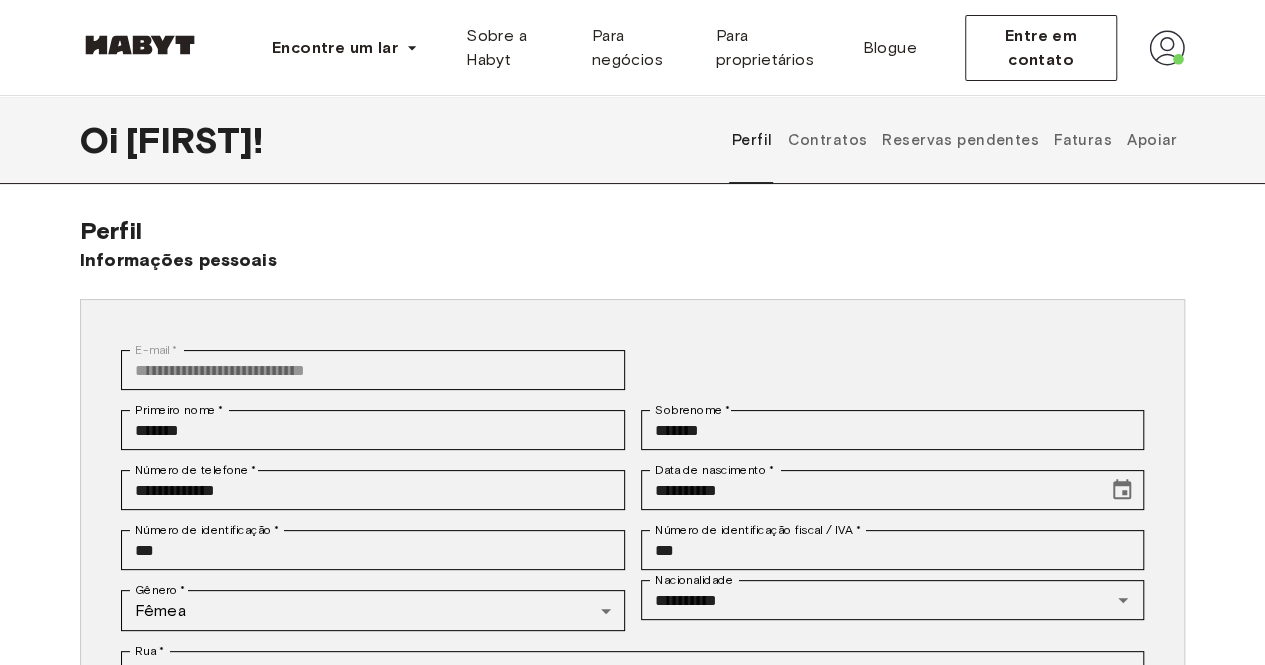 click on "Contratos" at bounding box center [827, 140] 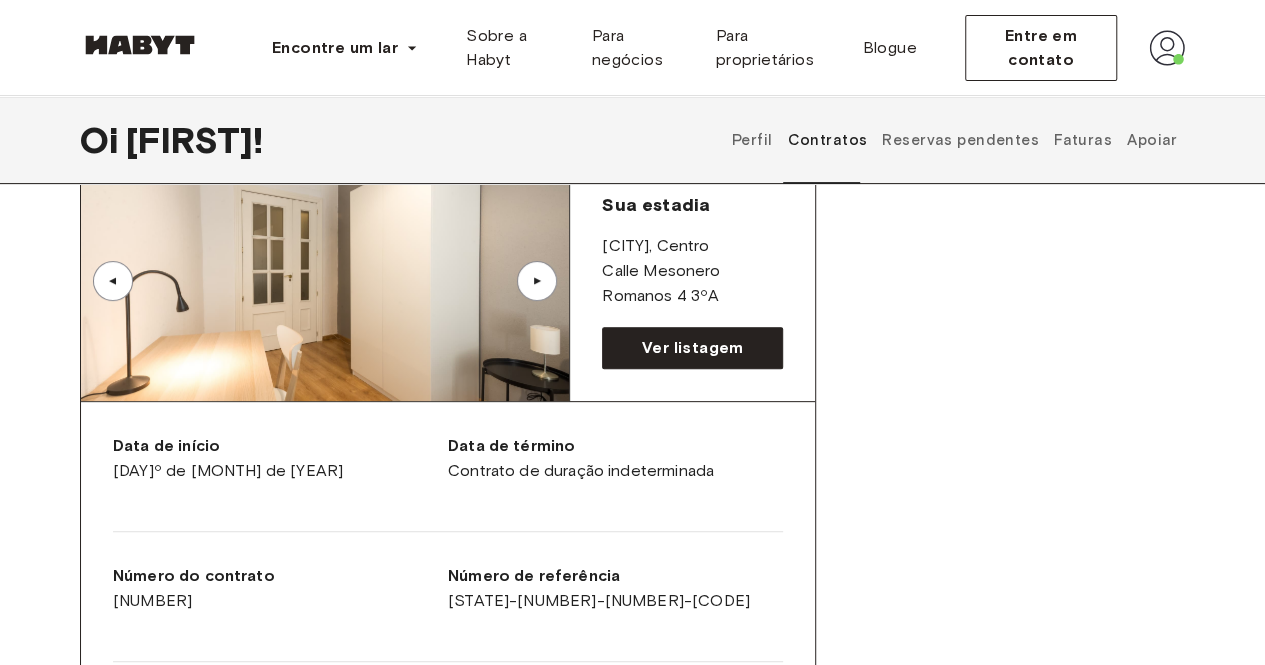 scroll, scrollTop: 160, scrollLeft: 0, axis: vertical 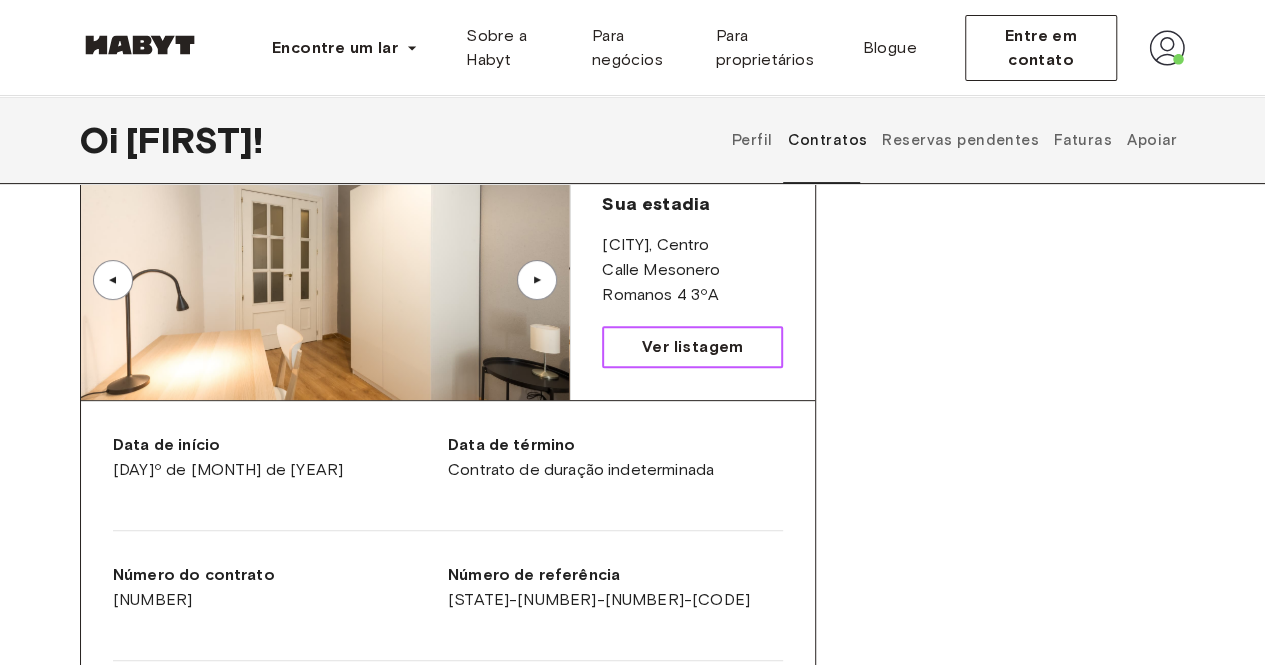 click on "Ver listagem" at bounding box center [693, 346] 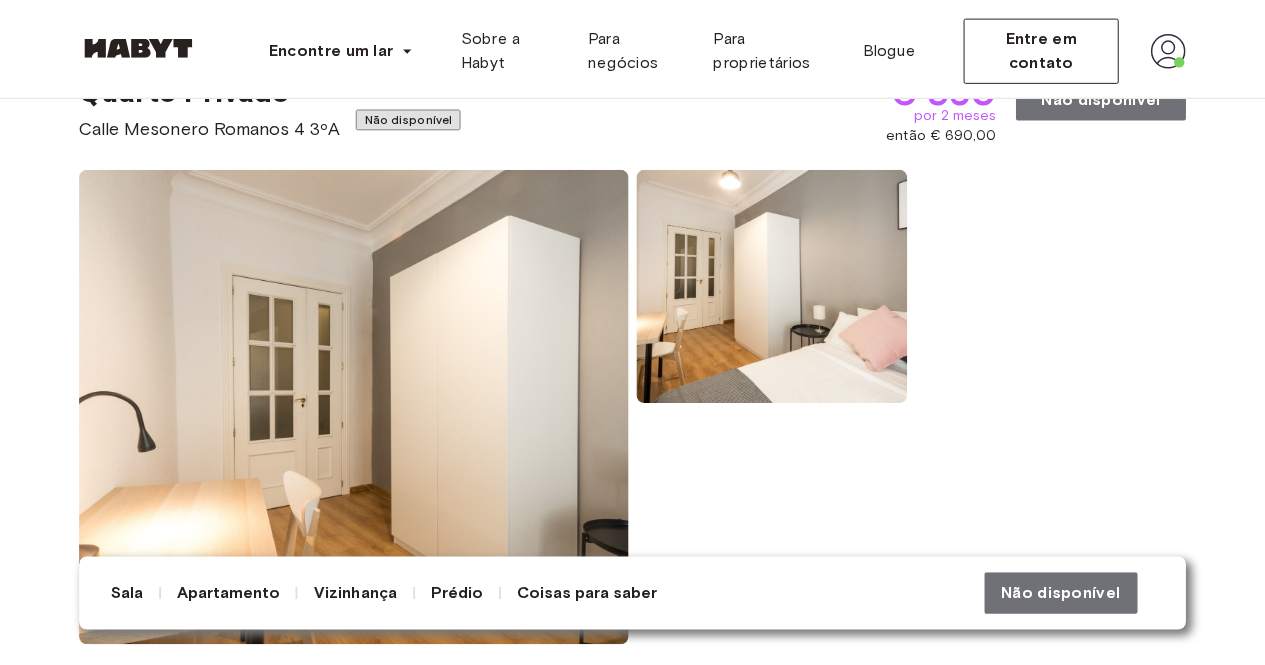scroll, scrollTop: 0, scrollLeft: 0, axis: both 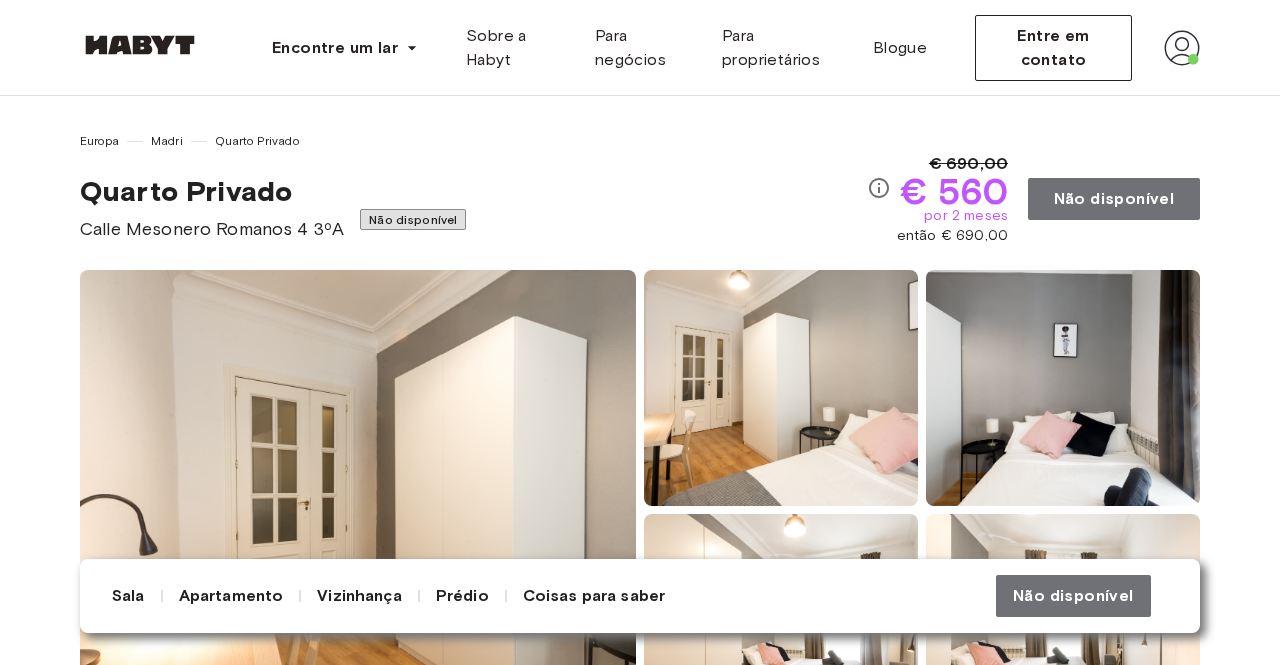 click at bounding box center [1182, 48] 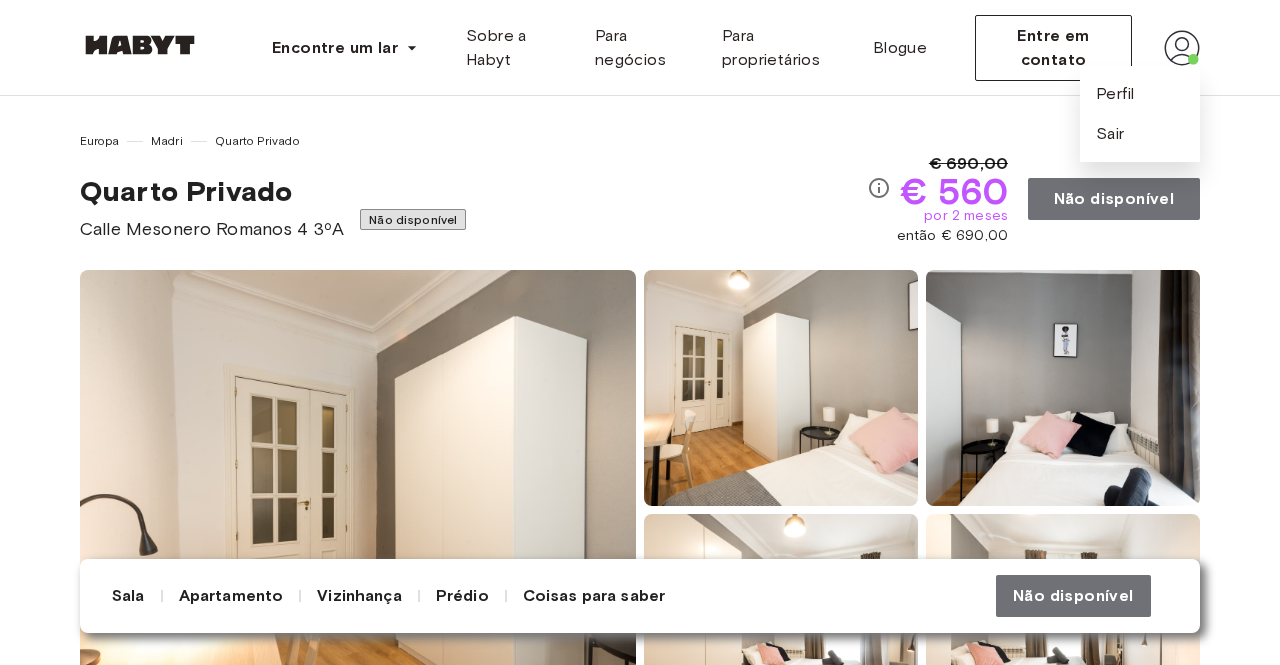 click at bounding box center [1182, 48] 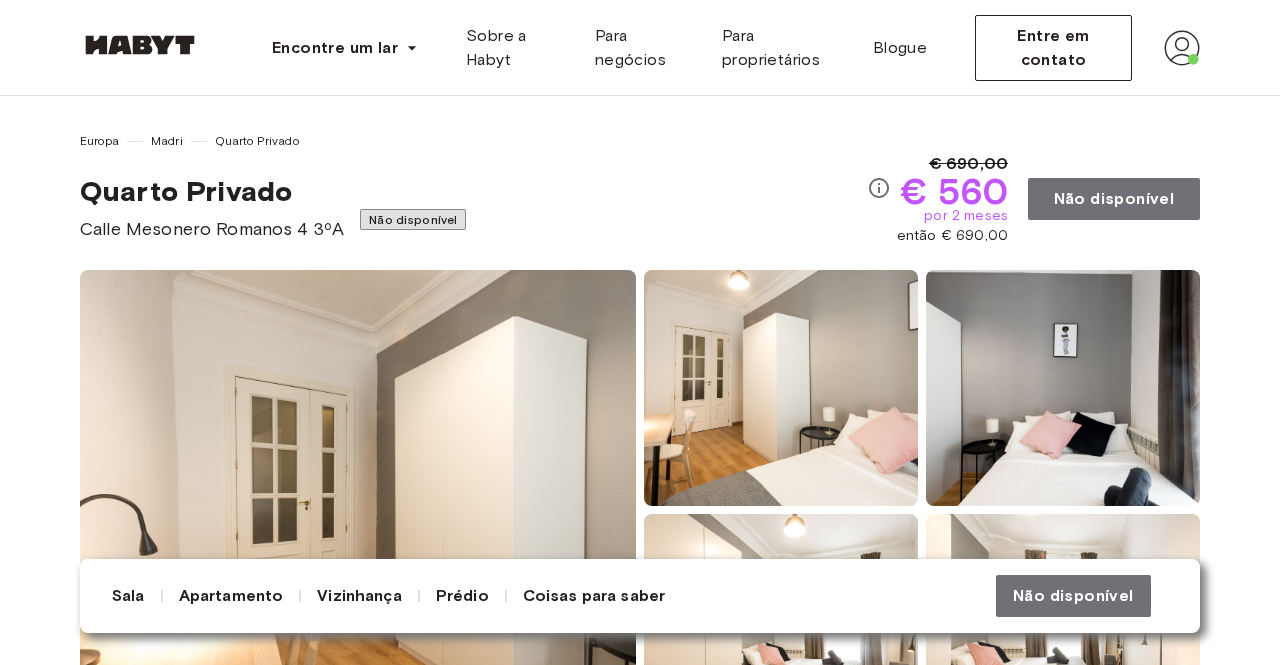 click at bounding box center (1182, 48) 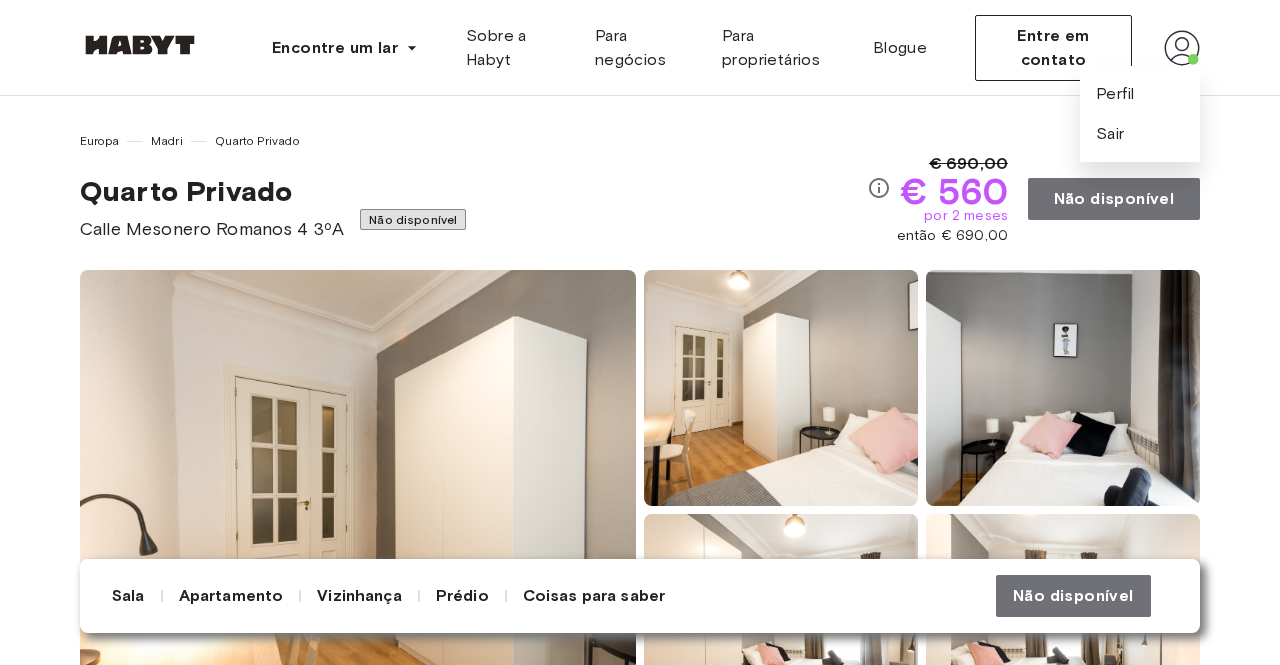 click on "Perfil Sair" at bounding box center (1140, 114) 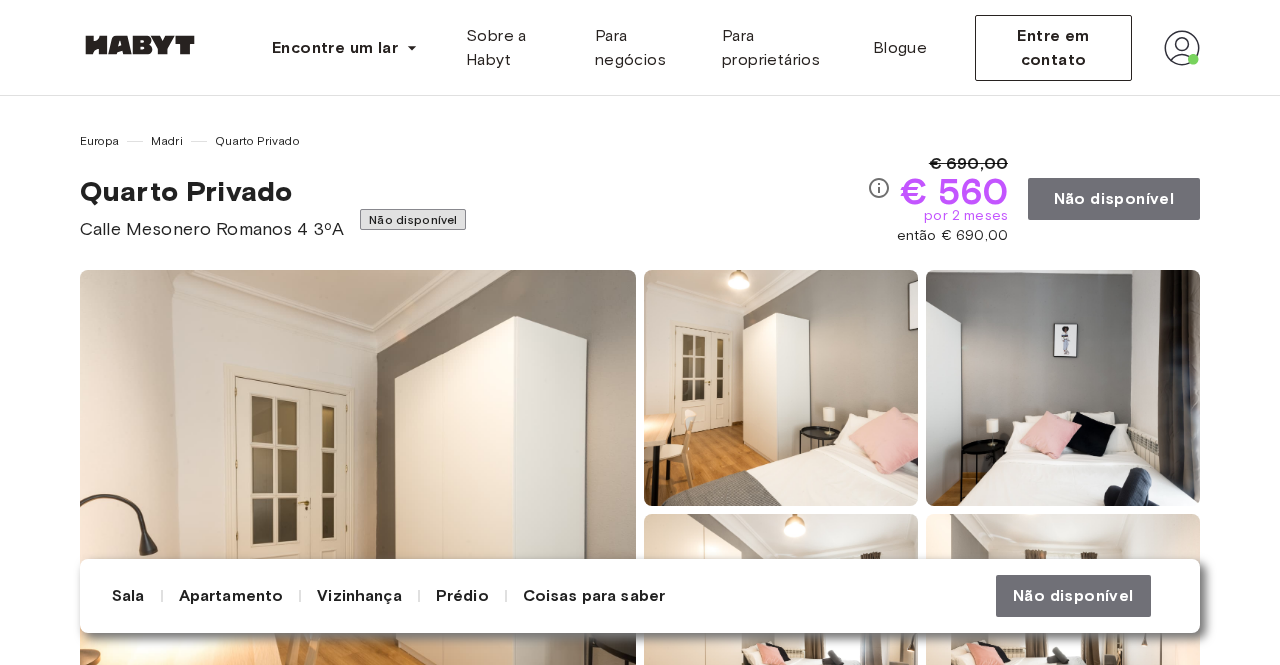 click at bounding box center [1182, 48] 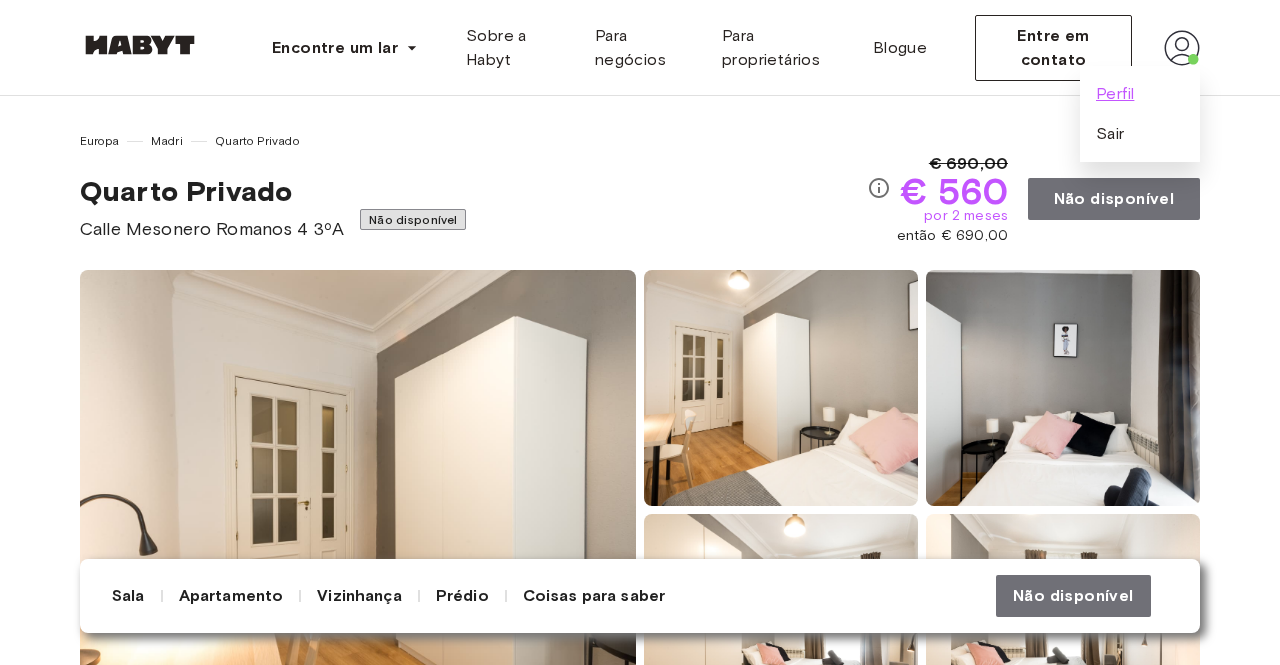 click on "Perfil" at bounding box center [1115, 93] 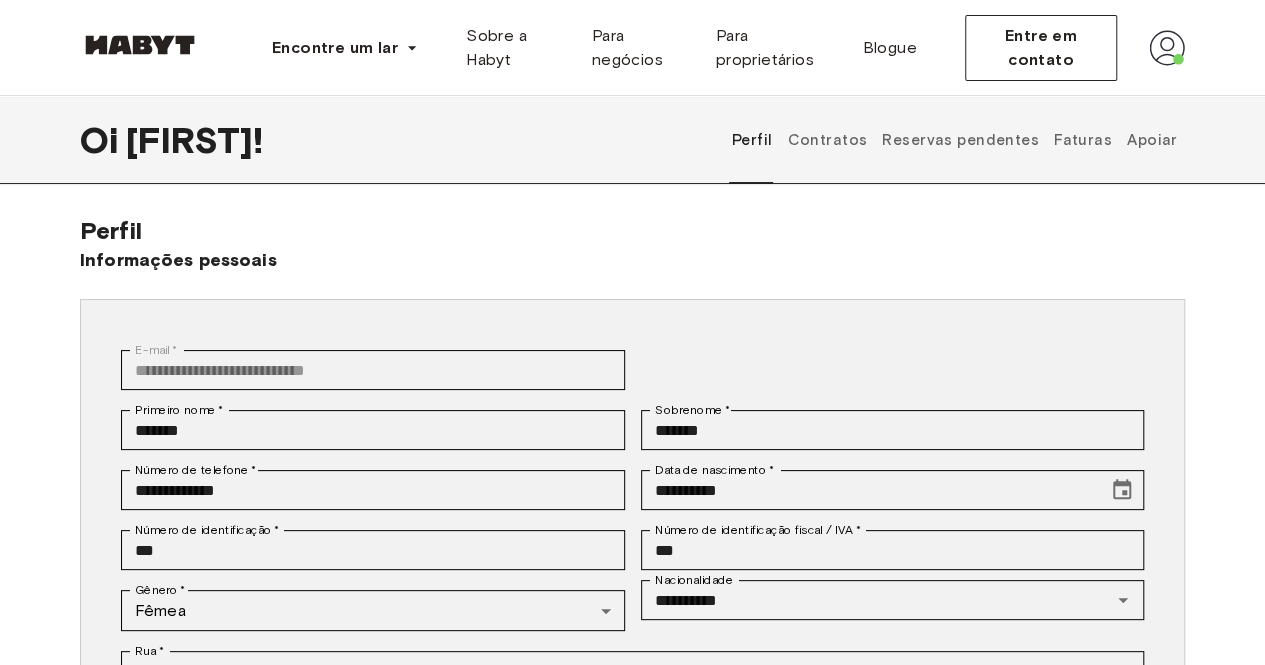 click on "Reservas pendentes" at bounding box center [961, 140] 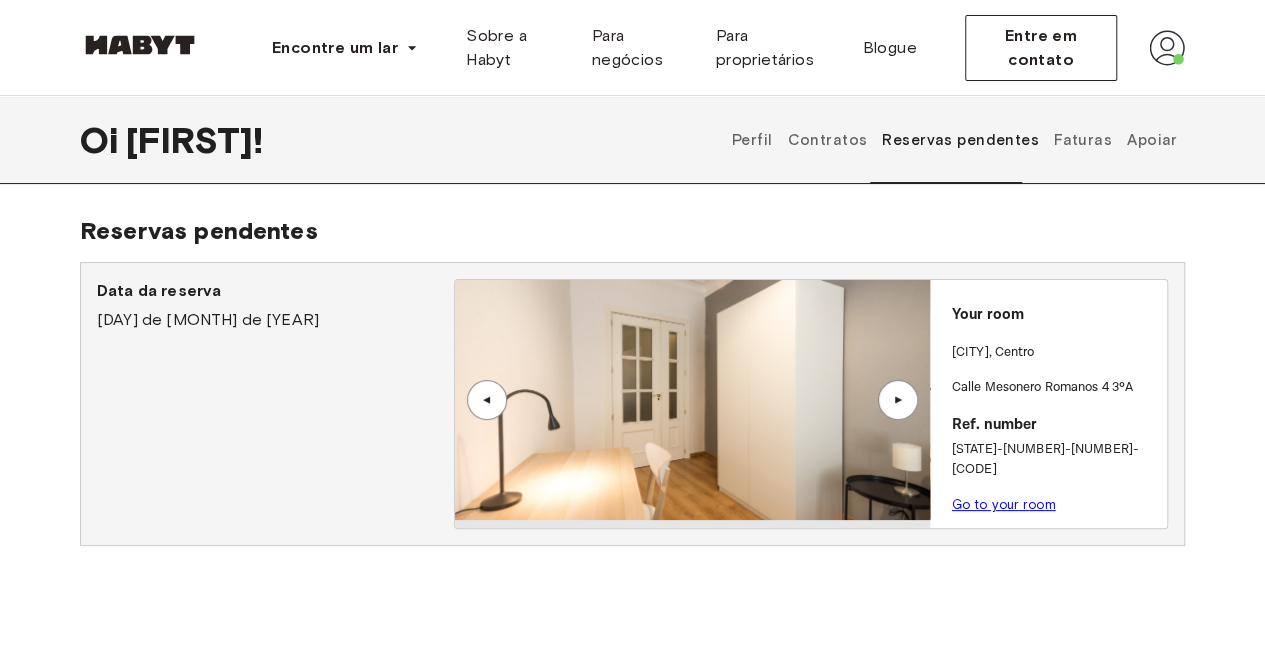 click on "Faturas" at bounding box center [1082, 140] 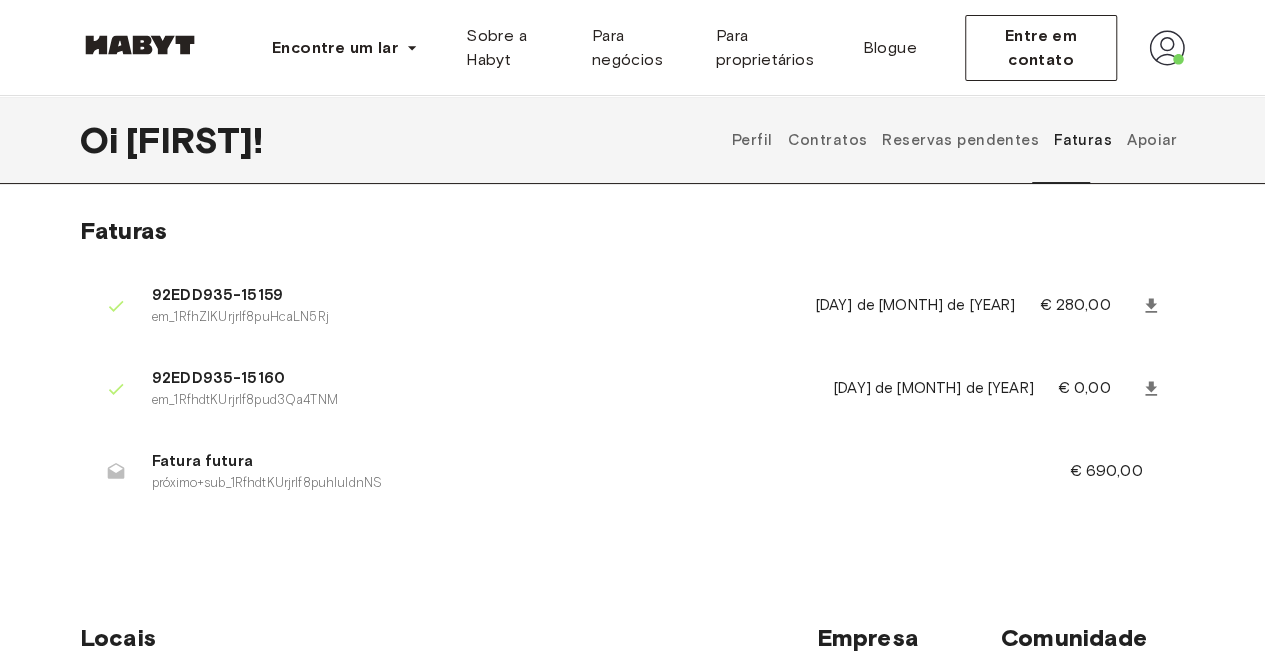 click on "Fatura futura" at bounding box center (202, 461) 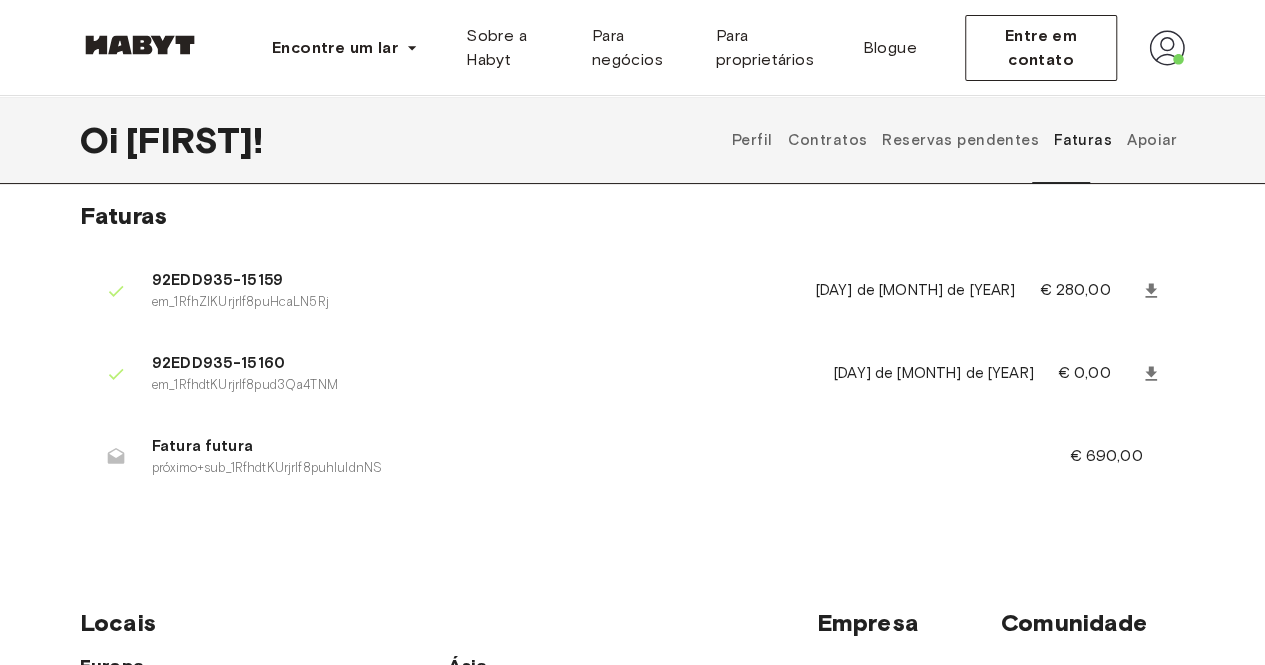 scroll, scrollTop: 0, scrollLeft: 0, axis: both 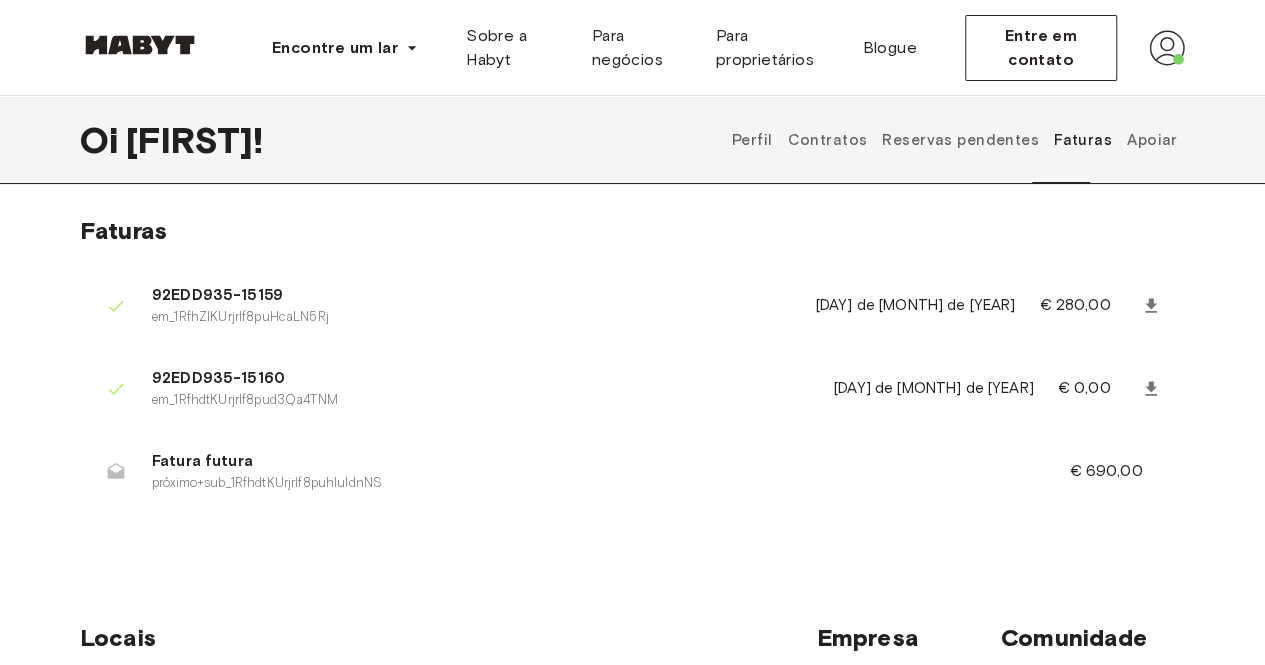 click on "Apoiar" at bounding box center [1152, 140] 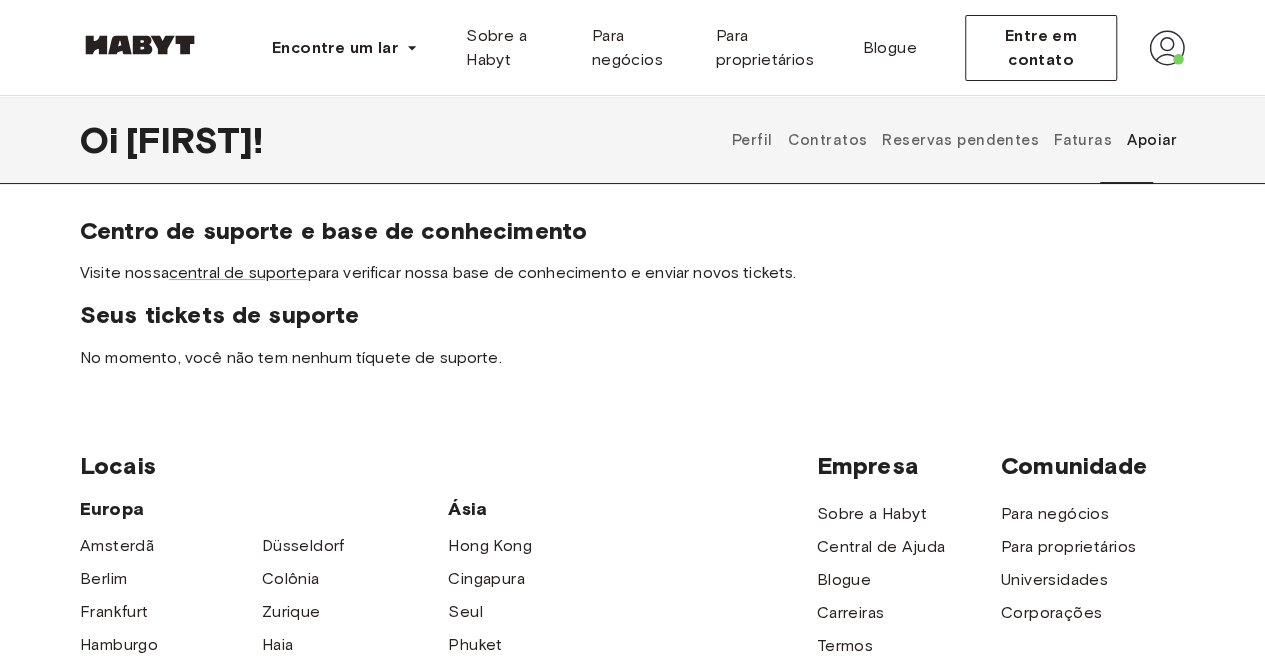 click on "Faturas" at bounding box center (1083, 140) 